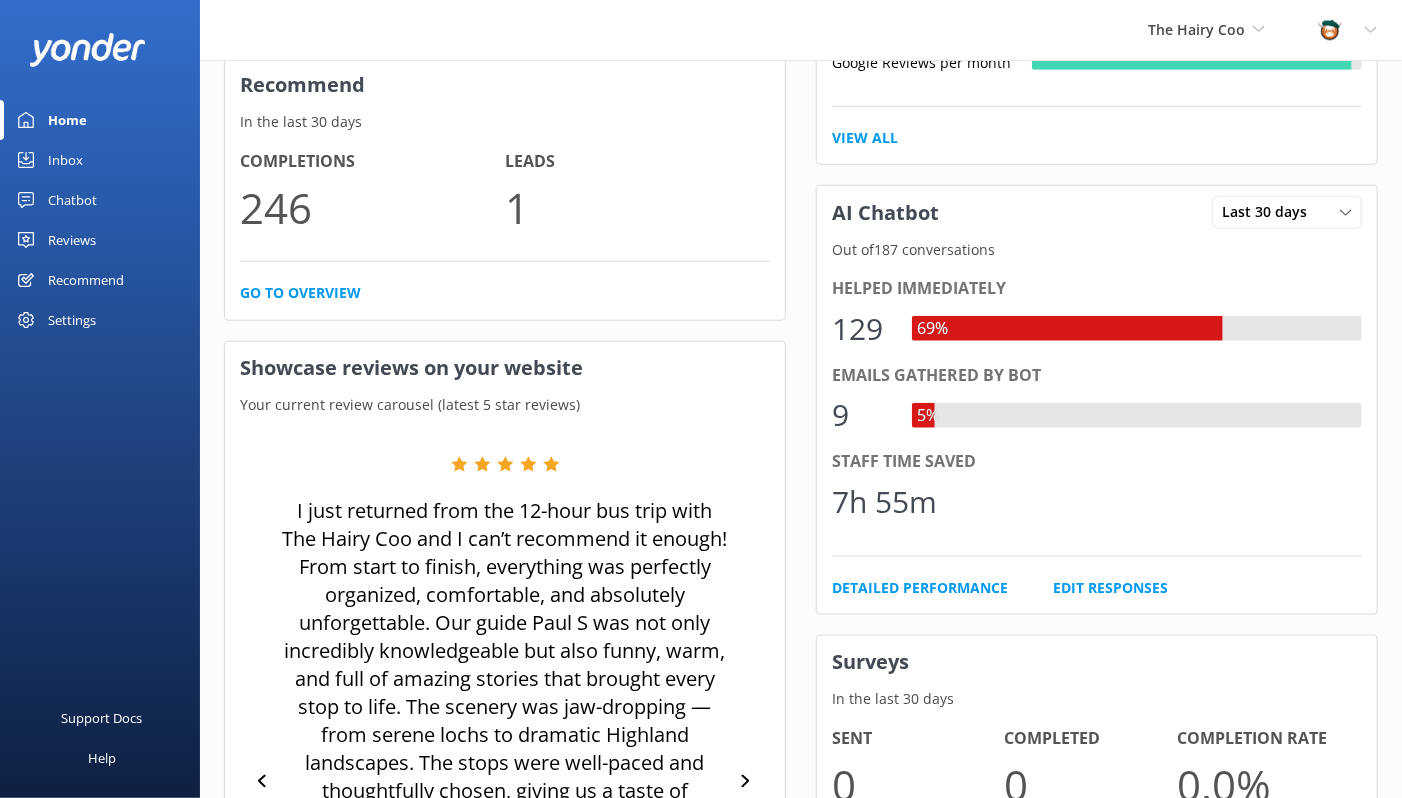 scroll, scrollTop: 833, scrollLeft: 0, axis: vertical 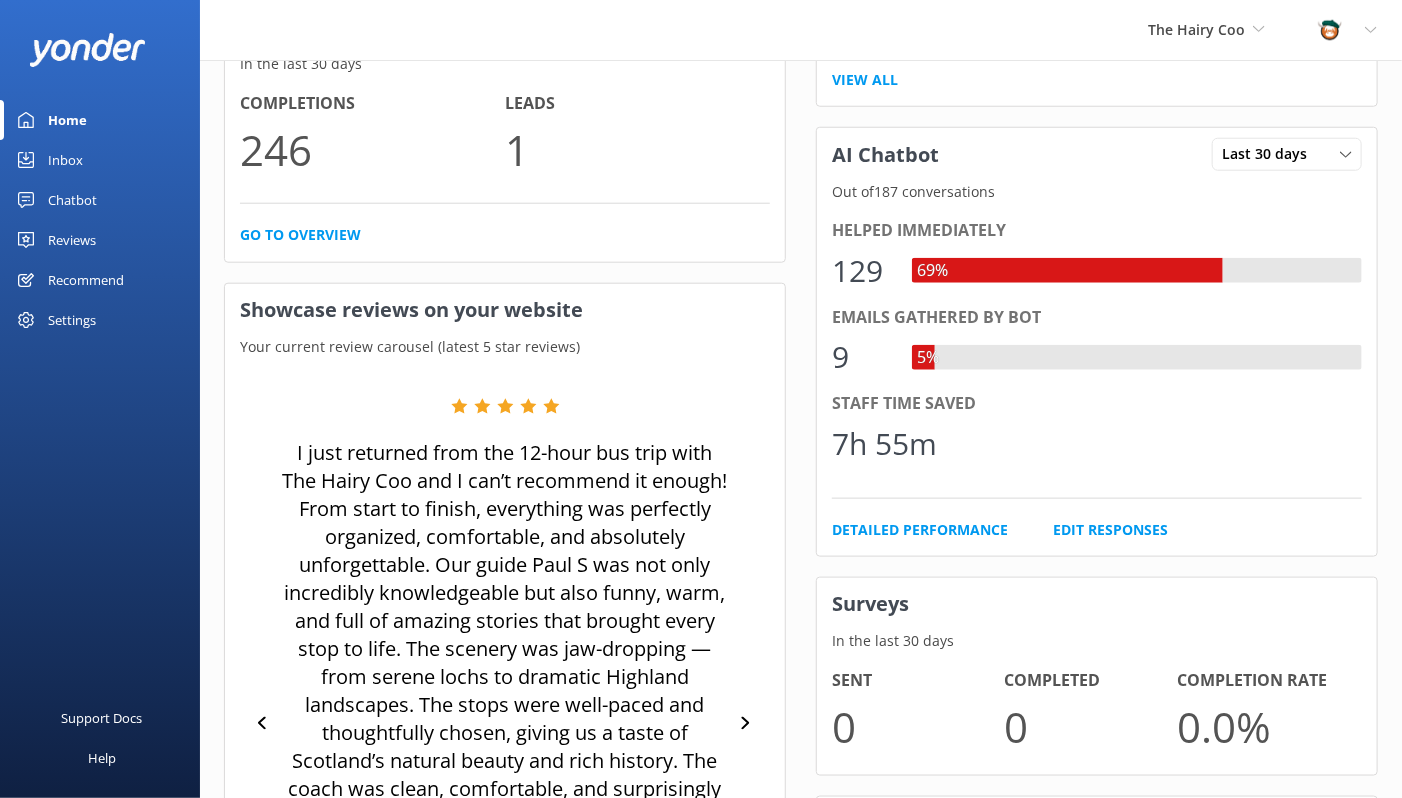 click on "Inbox" at bounding box center (65, 160) 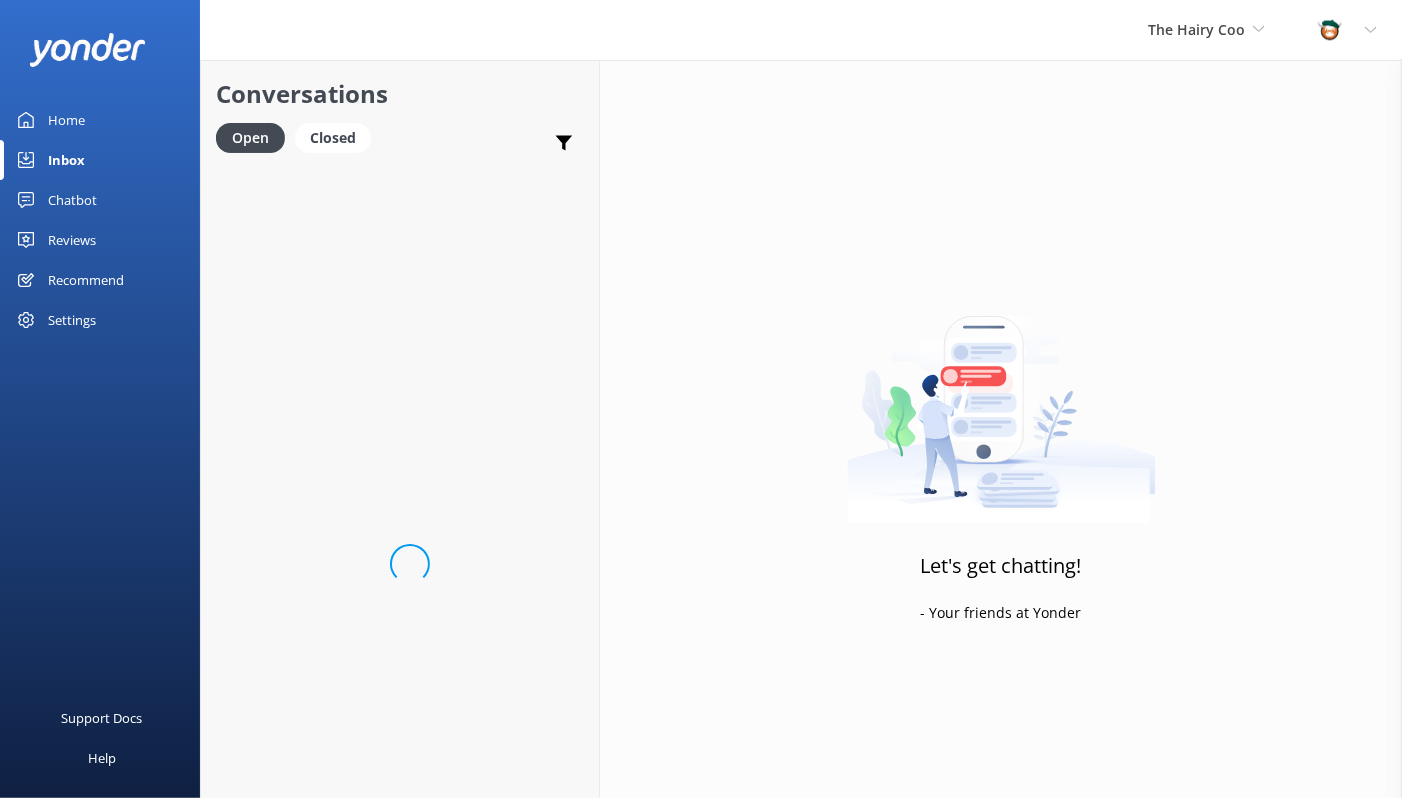 scroll, scrollTop: 0, scrollLeft: 0, axis: both 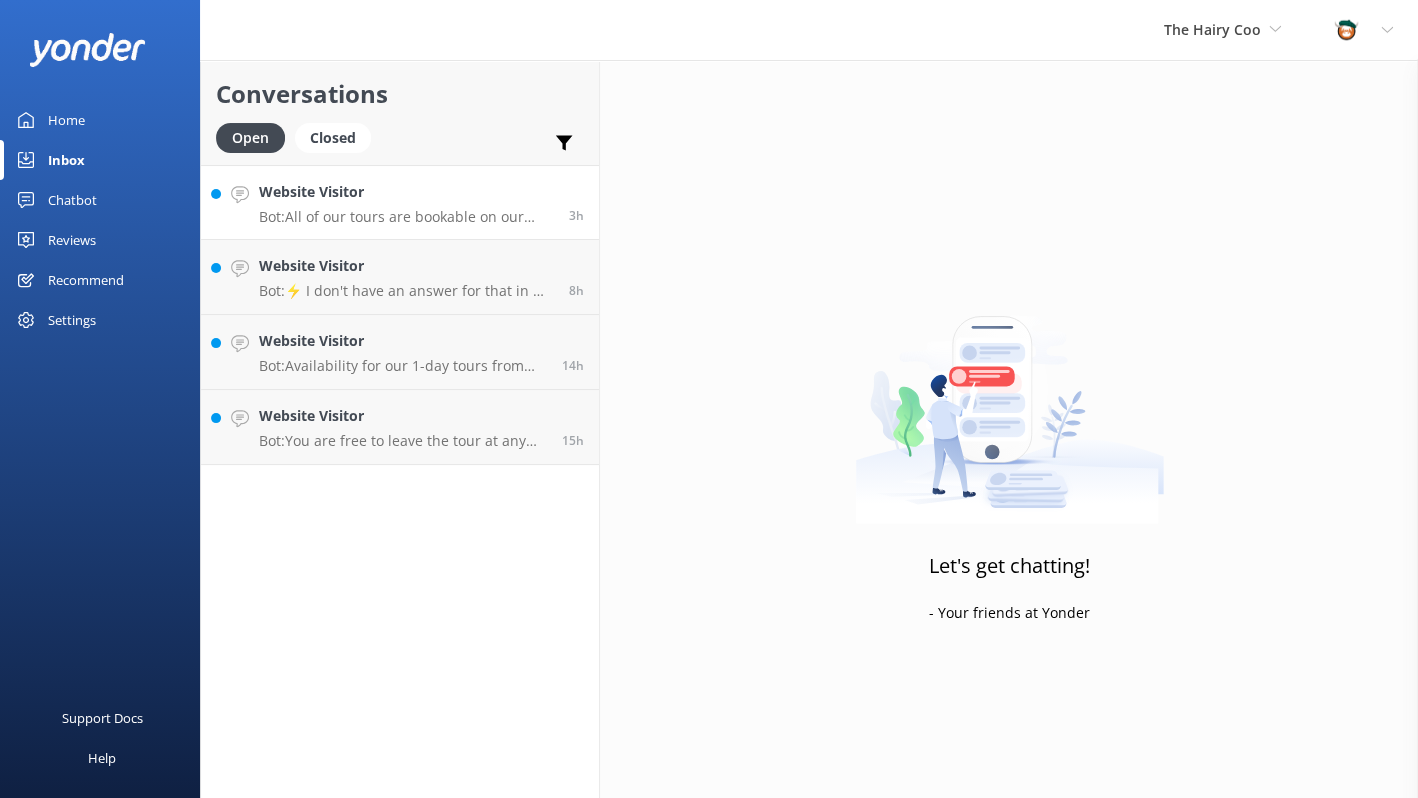 click on "Bot:  All of our tours are bookable on our Hairy Coo website. Please visit the page of the tour you are interested in and click on the ‘Book Now’ button to access our secure portal. You can see our tour schedule at https://www.thehairycoo.com/tours/#schedule!" at bounding box center (406, 217) 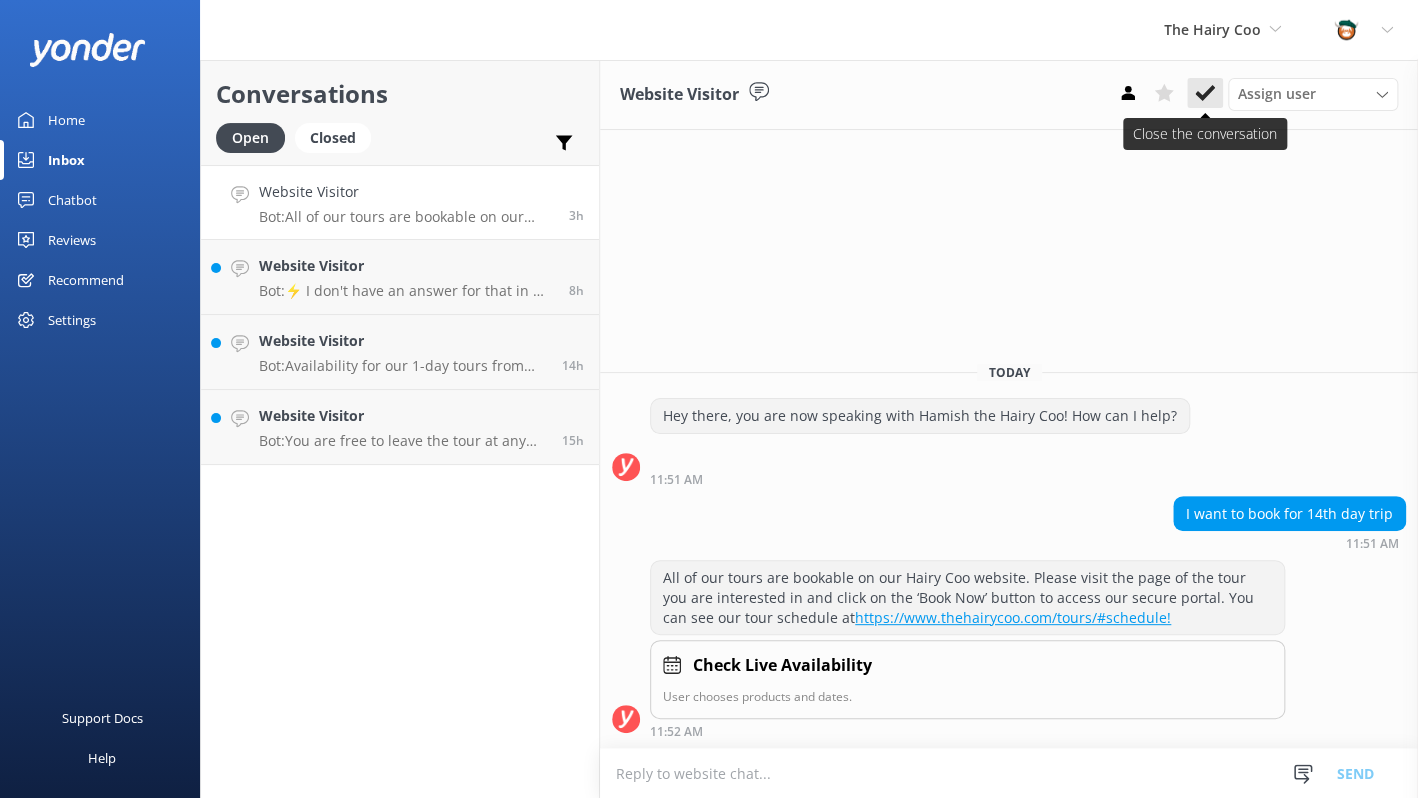 click 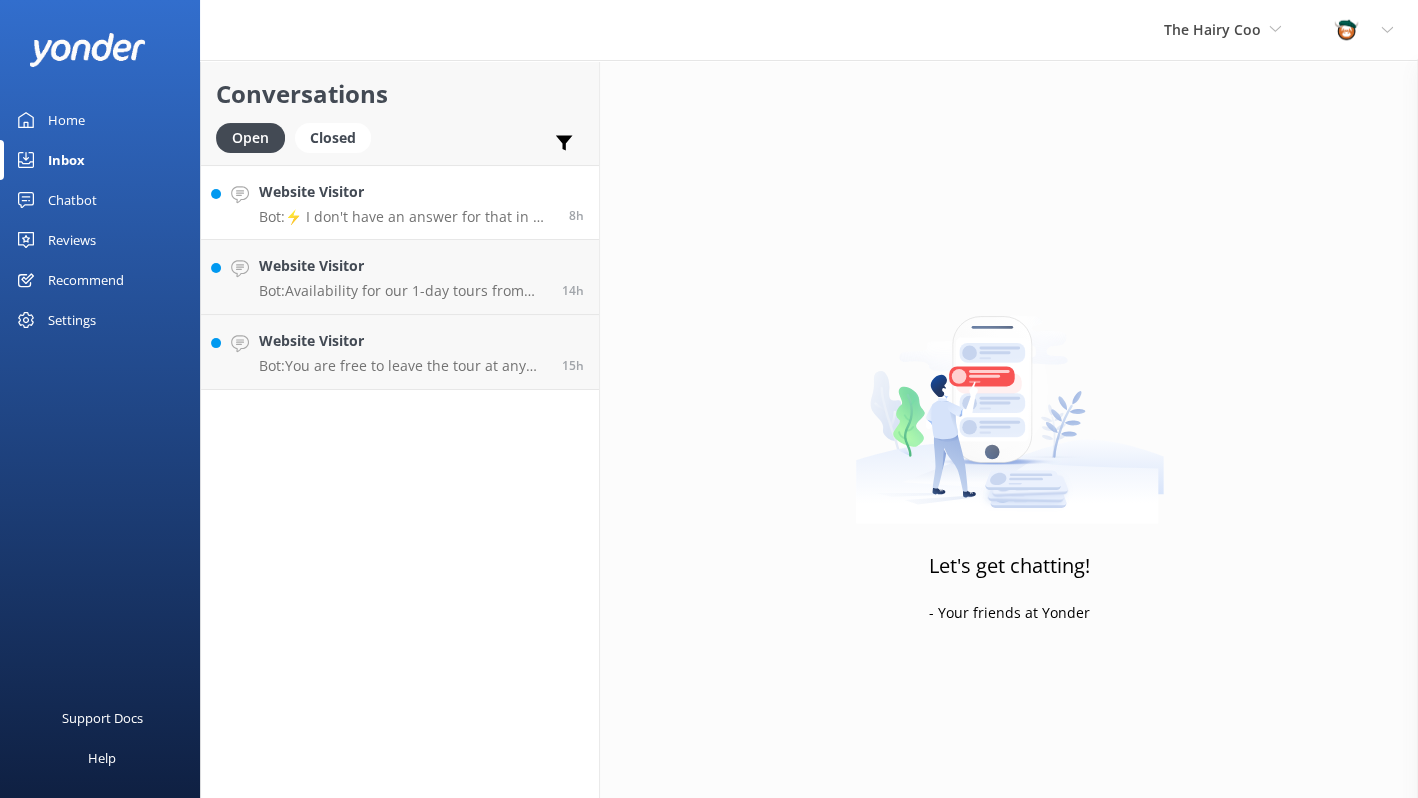 click on "Bot:  ⚡ I don't have an answer for that in my knowledge base. Please try and rephrase your question, I work best when full phrases are used. Or you can contact us directly by emailing contact@thehairycoo.com, filling out the form at https://www.thehairycoo.com/contact-us or calling us on 0044 131 212 5026. Our office hours are weekdays, 9am to 5pm." at bounding box center [406, 217] 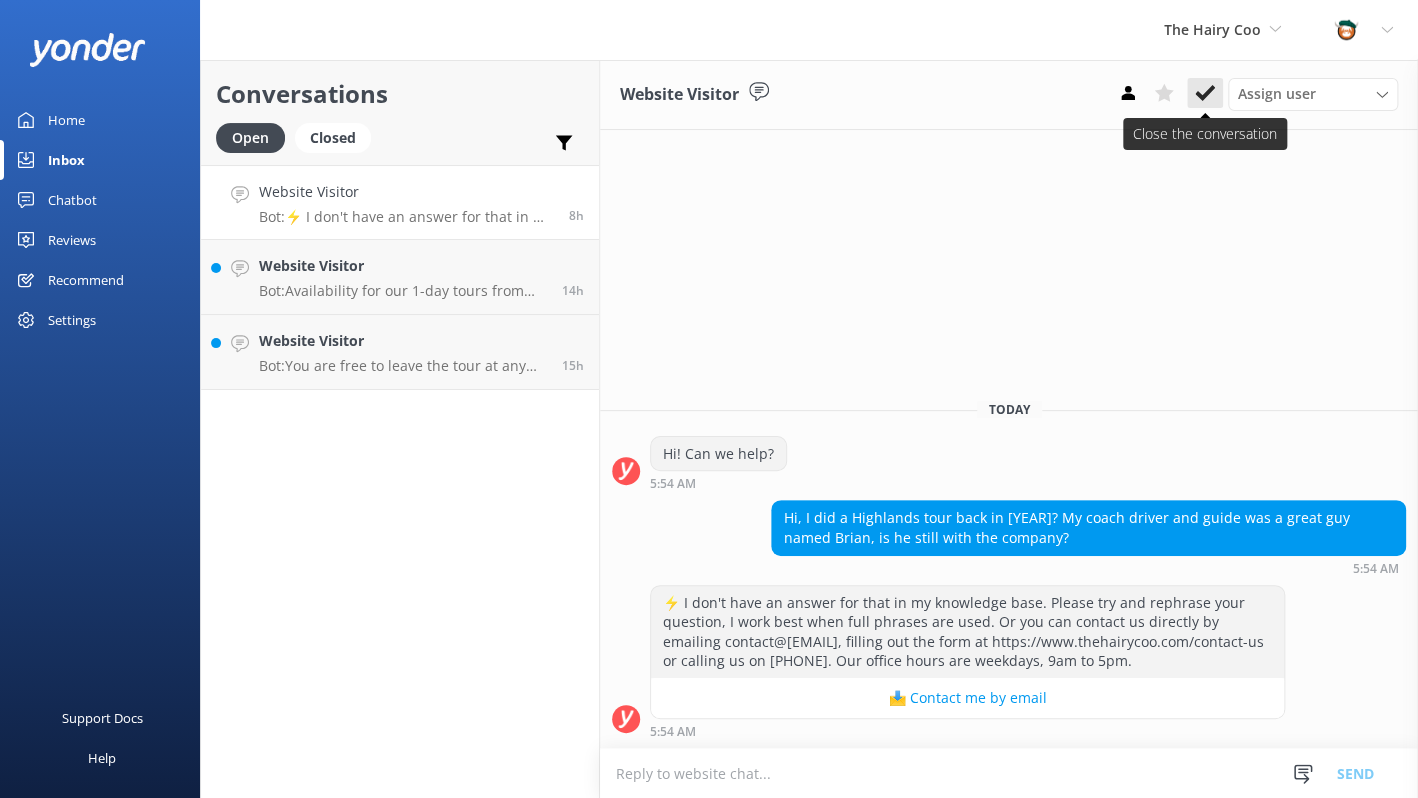 click 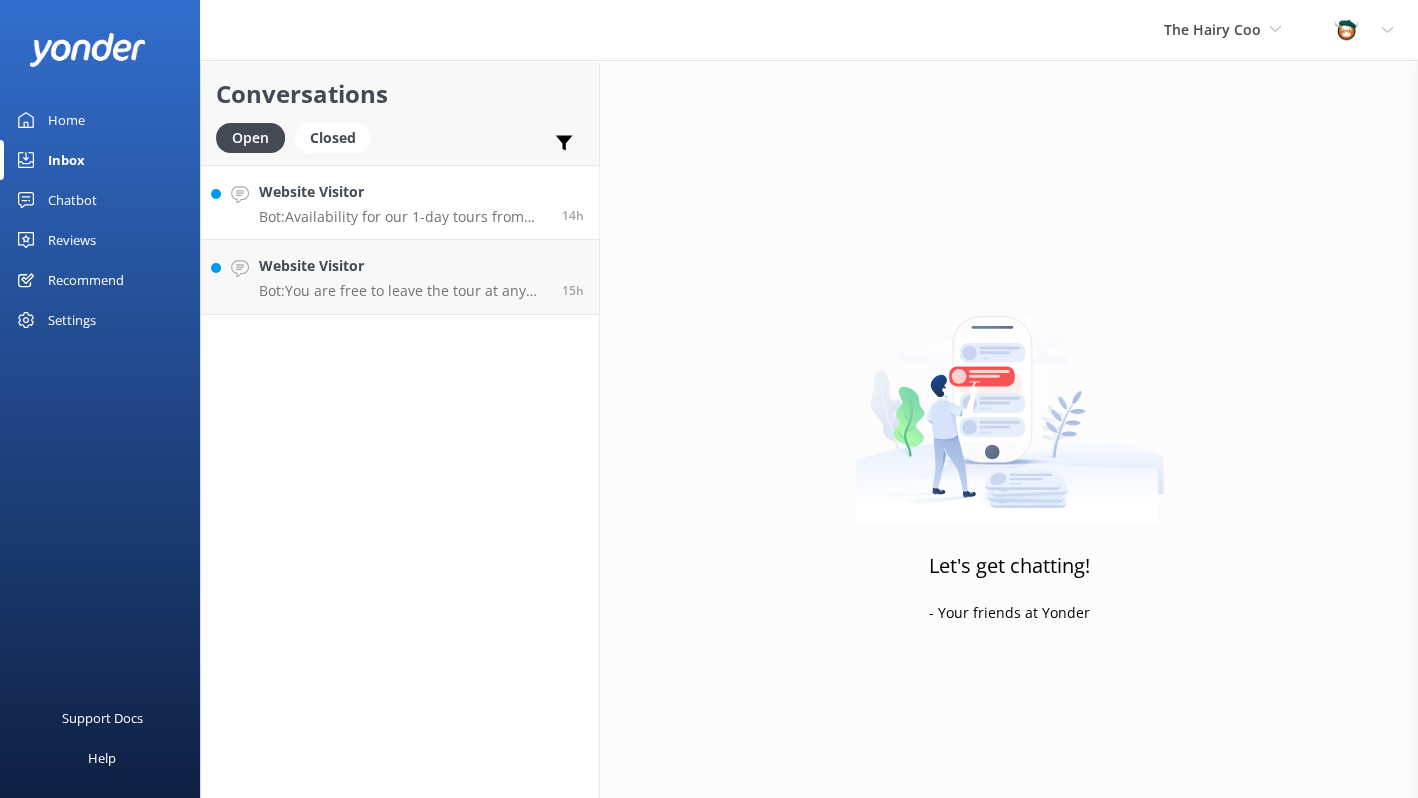 click on "Website Visitor" at bounding box center (403, 192) 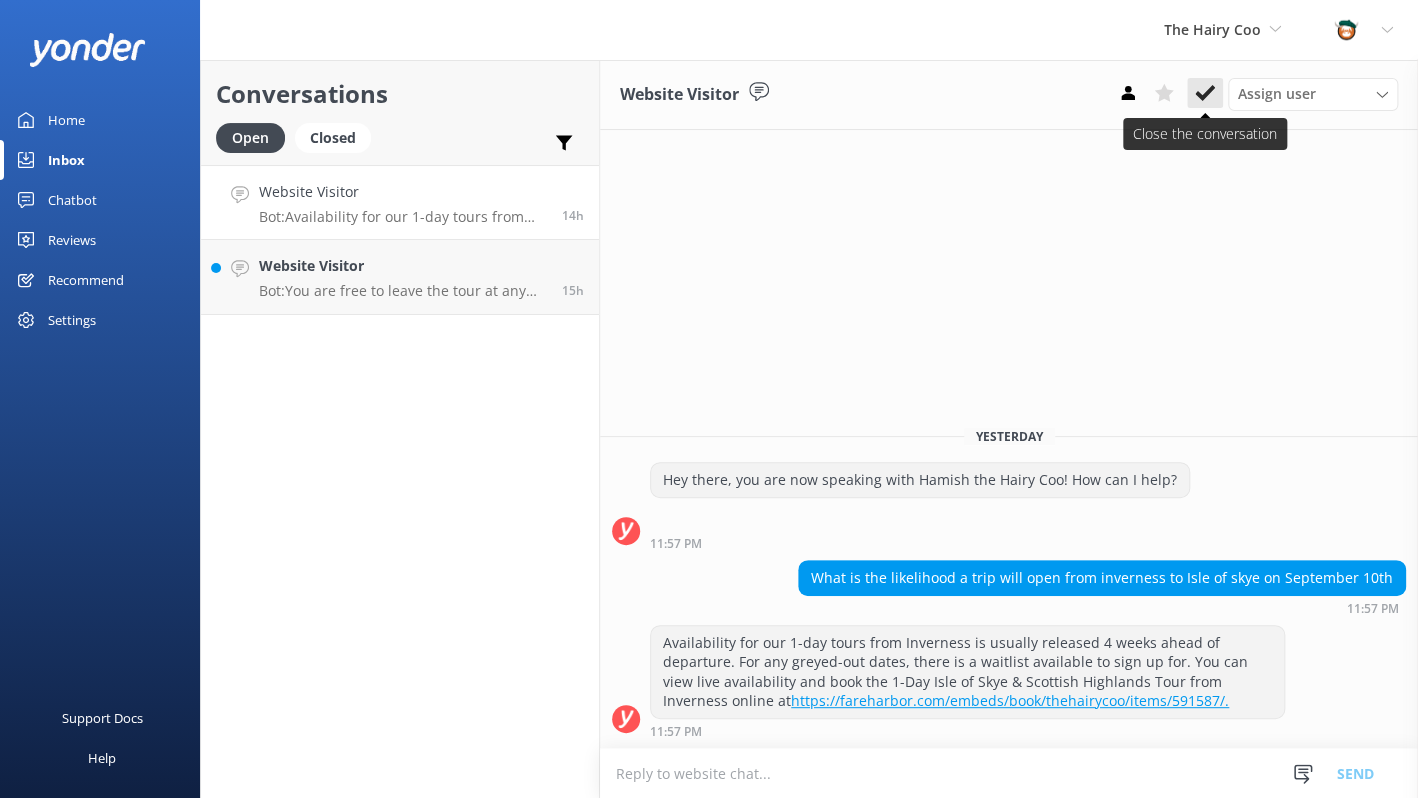 click 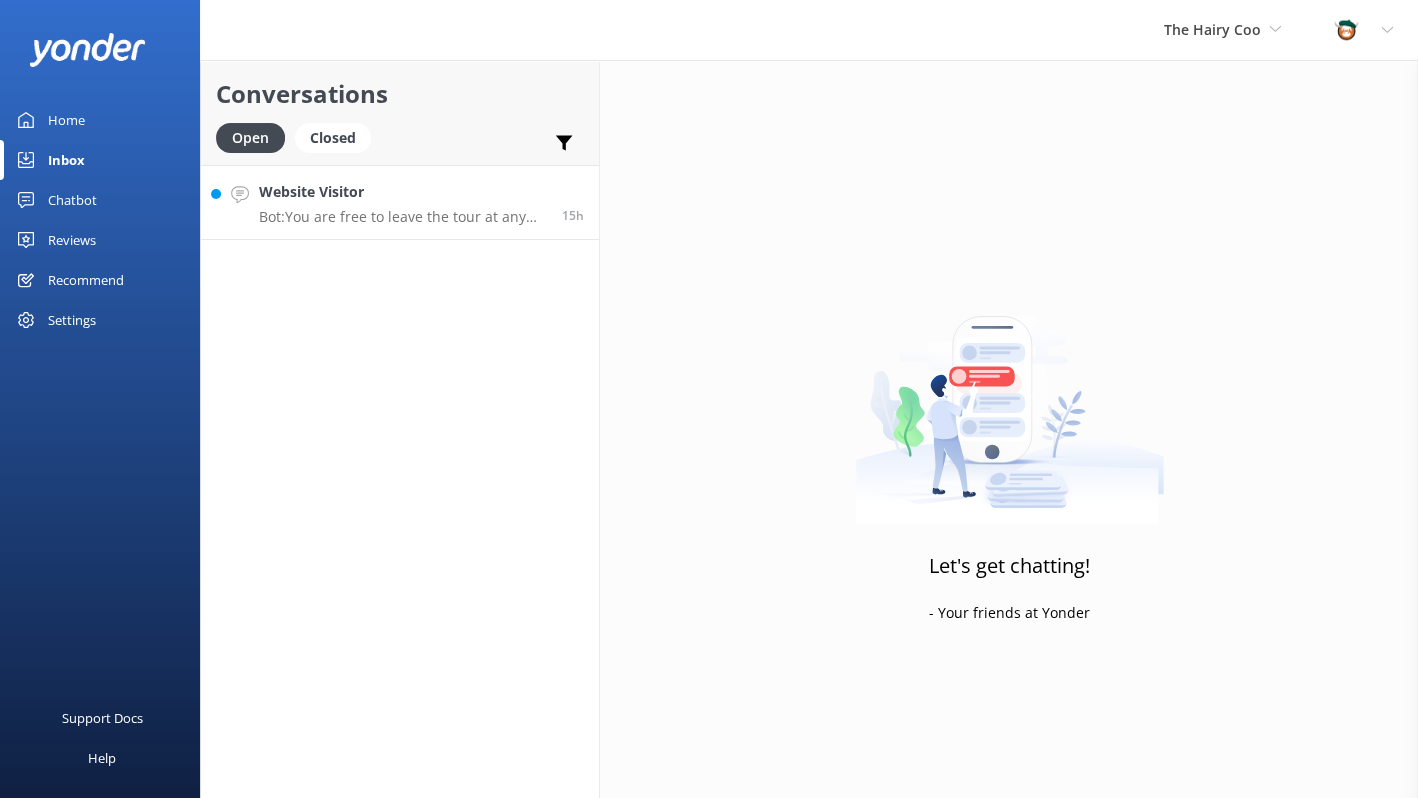 click on "Website Visitor" at bounding box center [403, 192] 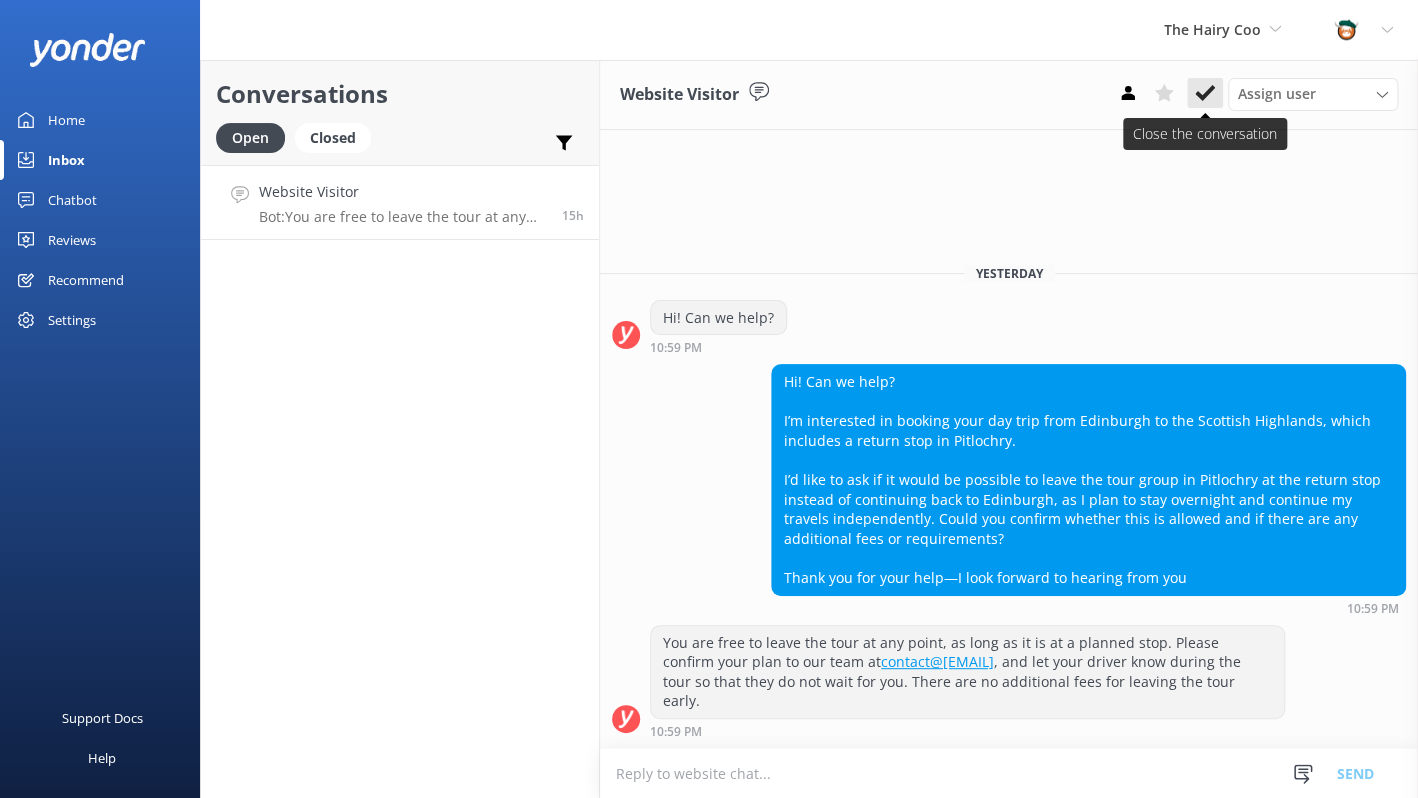 click 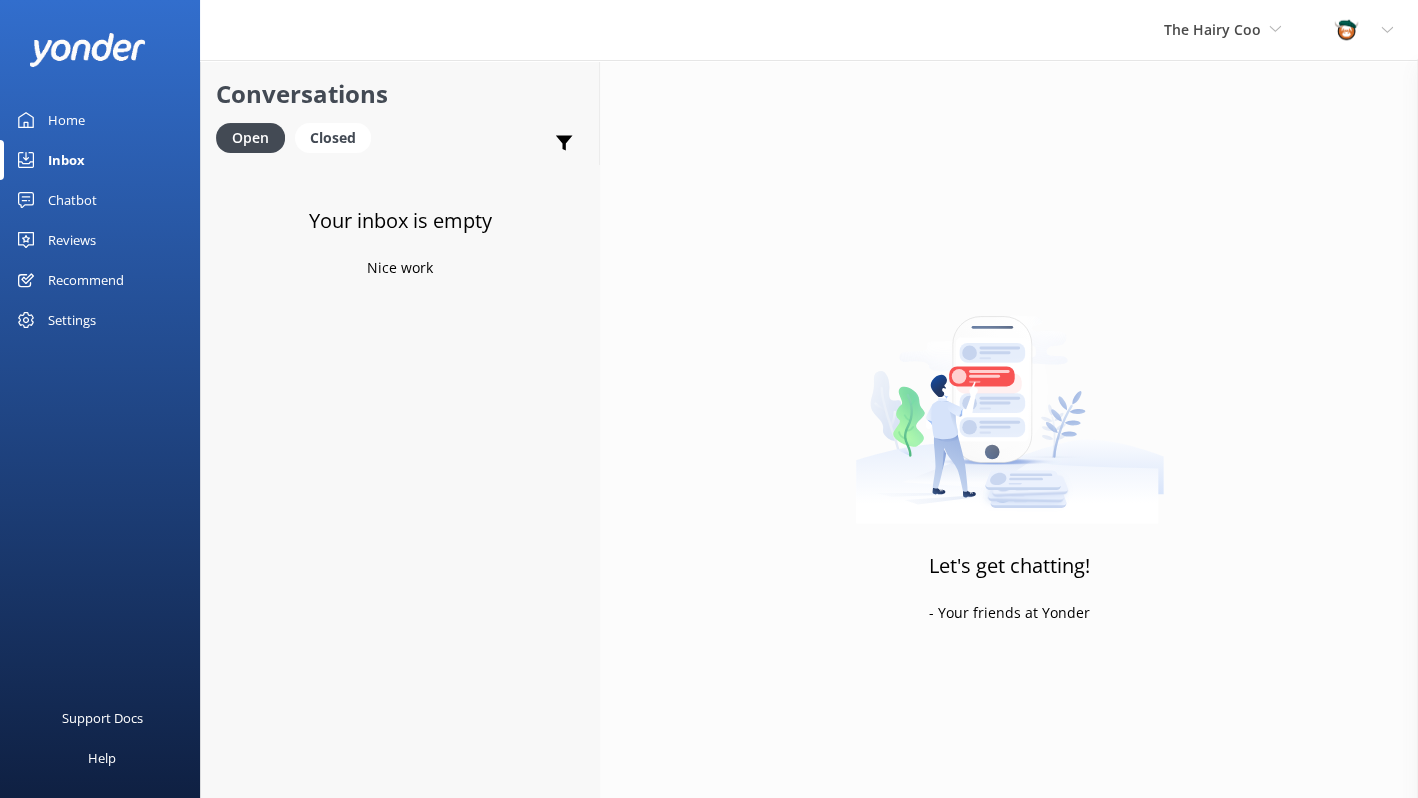 drag, startPoint x: 77, startPoint y: 116, endPoint x: 100, endPoint y: 110, distance: 23.769728 